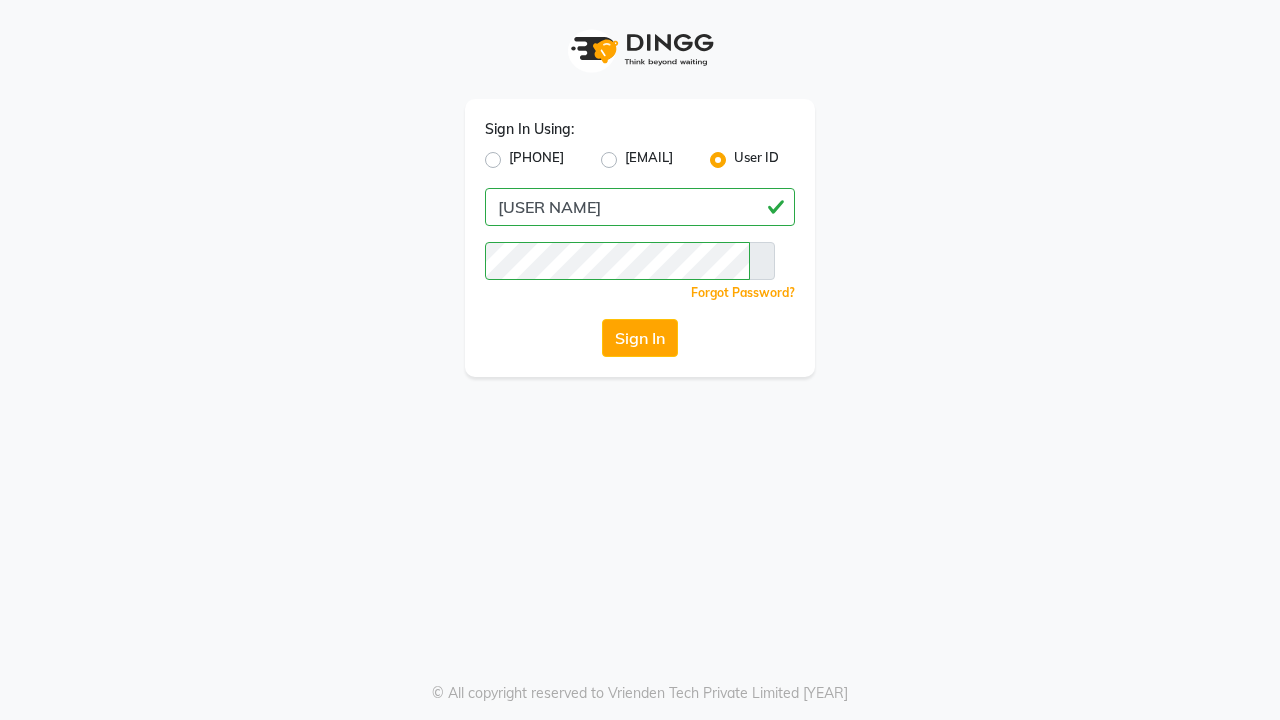 scroll, scrollTop: 0, scrollLeft: 0, axis: both 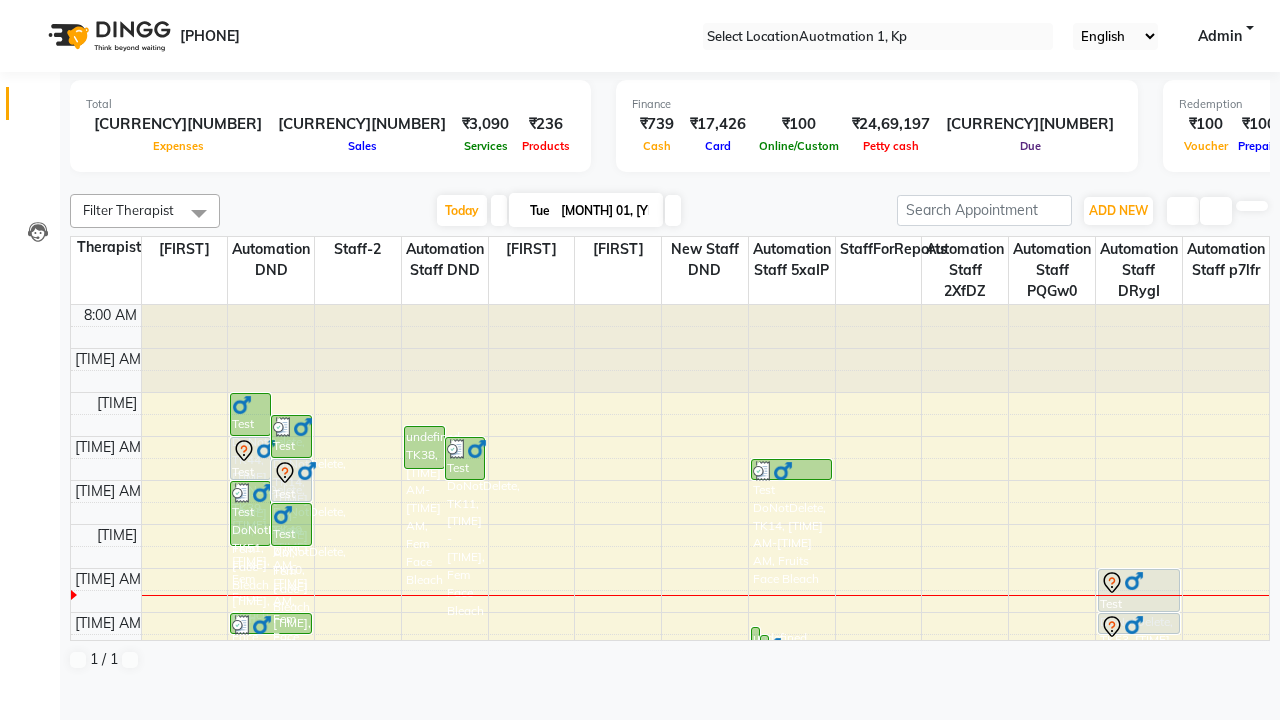 click at bounding box center (31, 8) 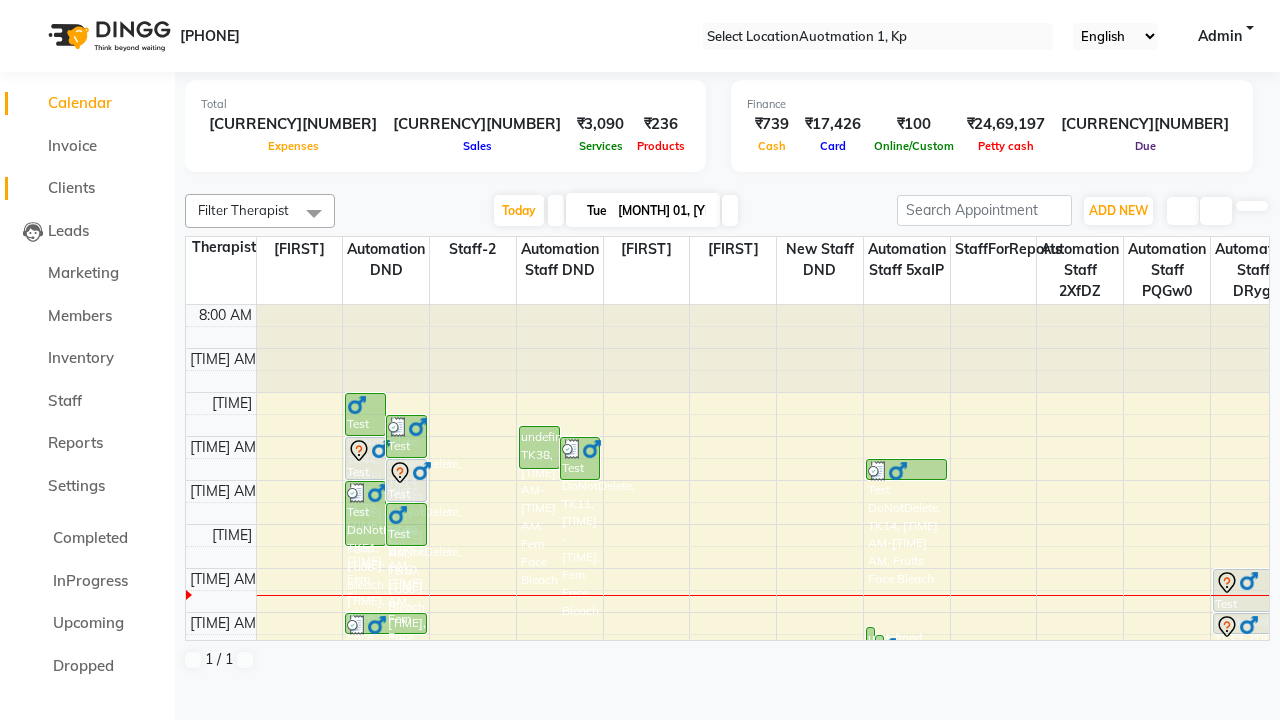 click on "Clients" at bounding box center [71, 187] 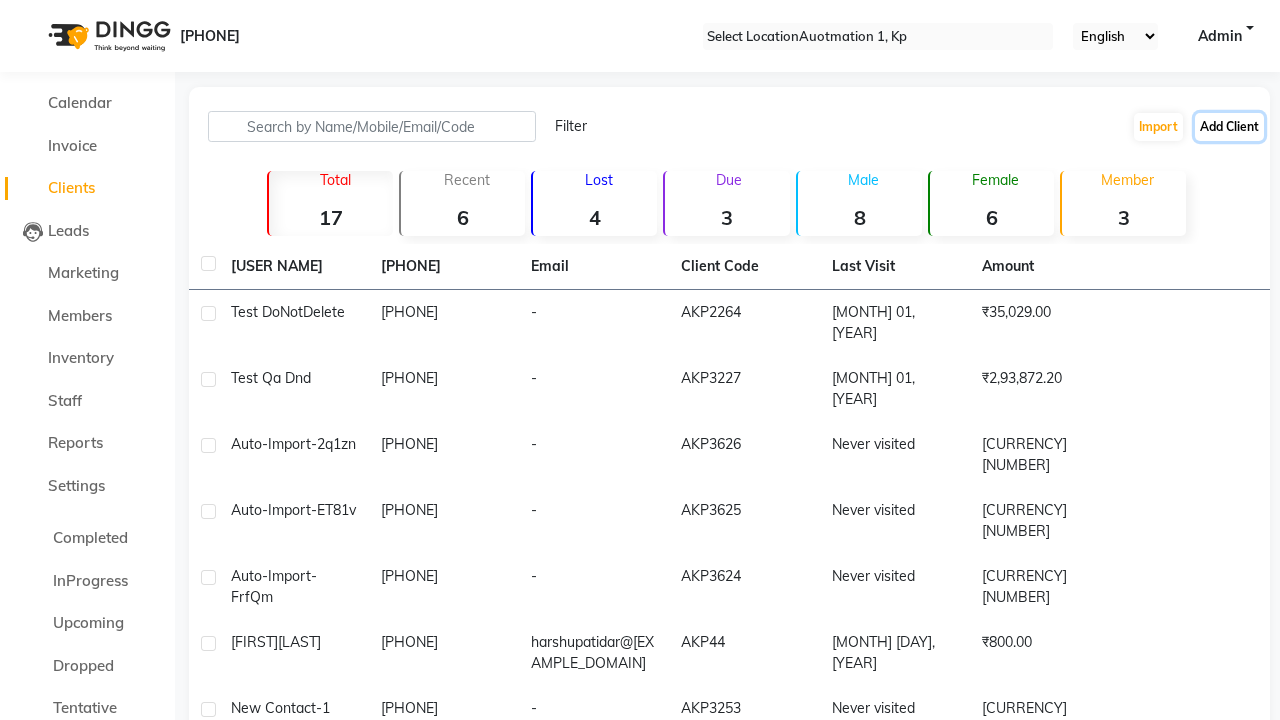 click on "Add Client" at bounding box center (1229, 127) 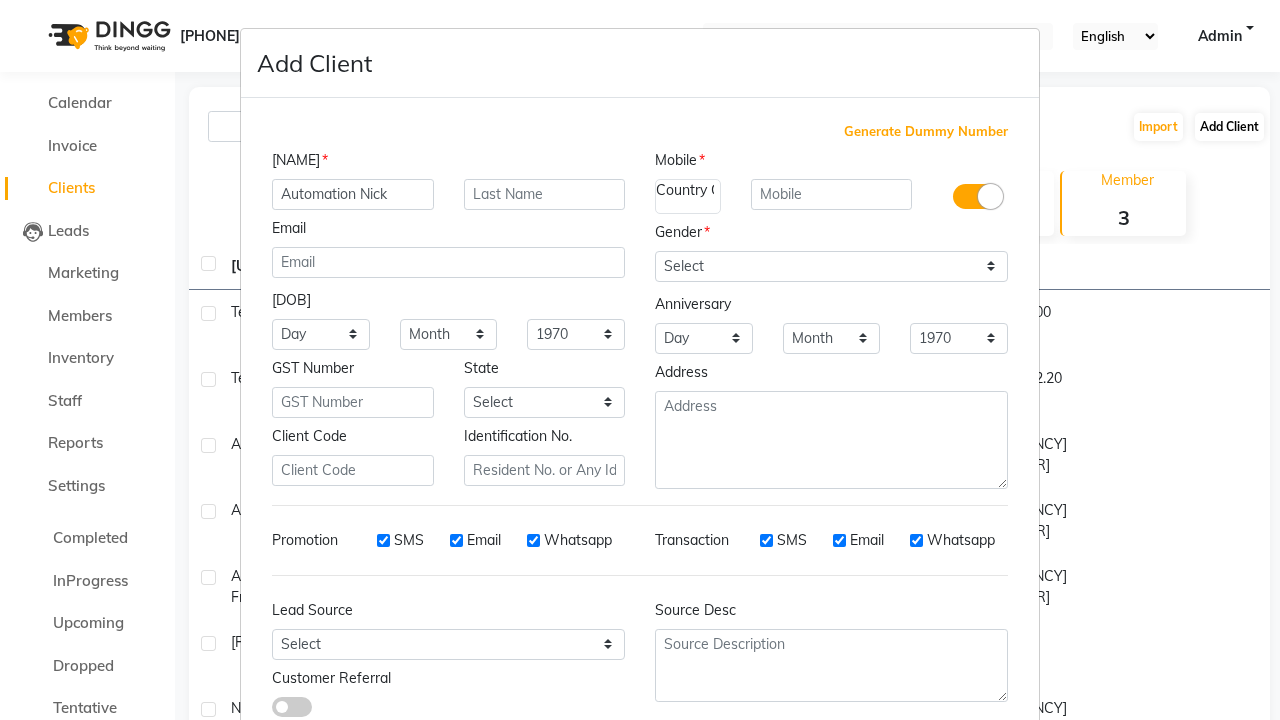 type on "Automation Nick" 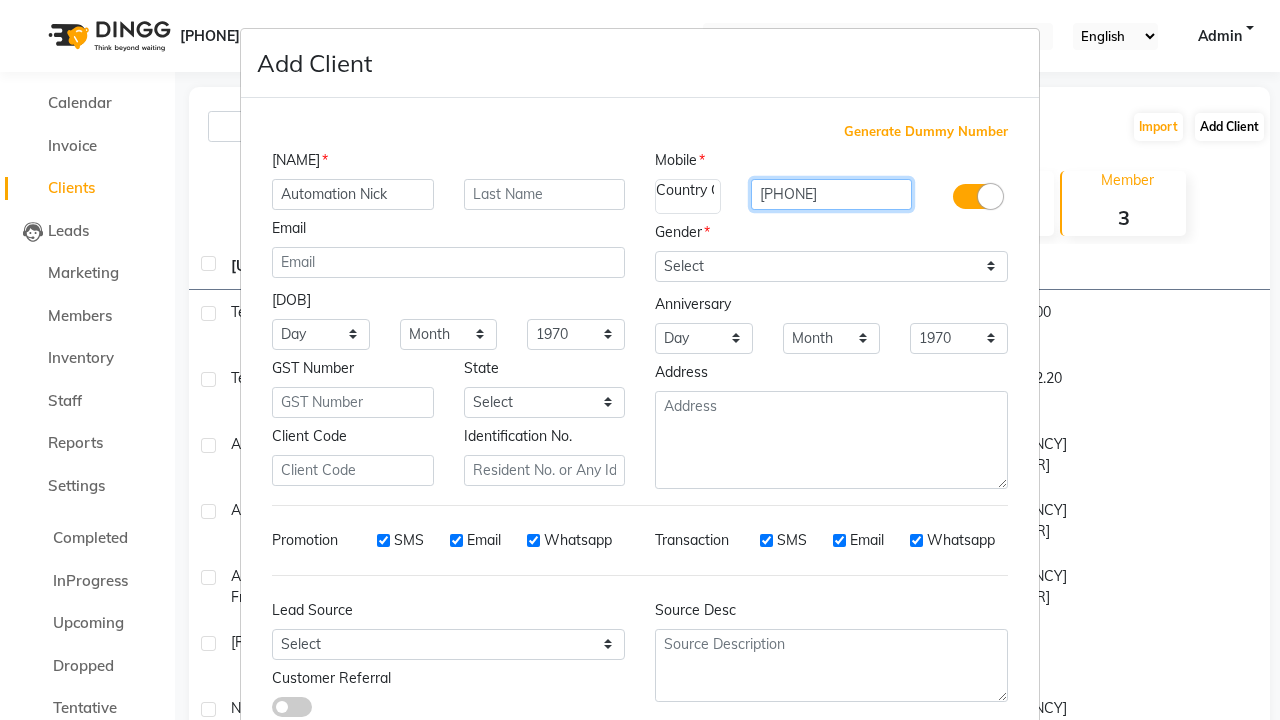 type on "[PHONE]" 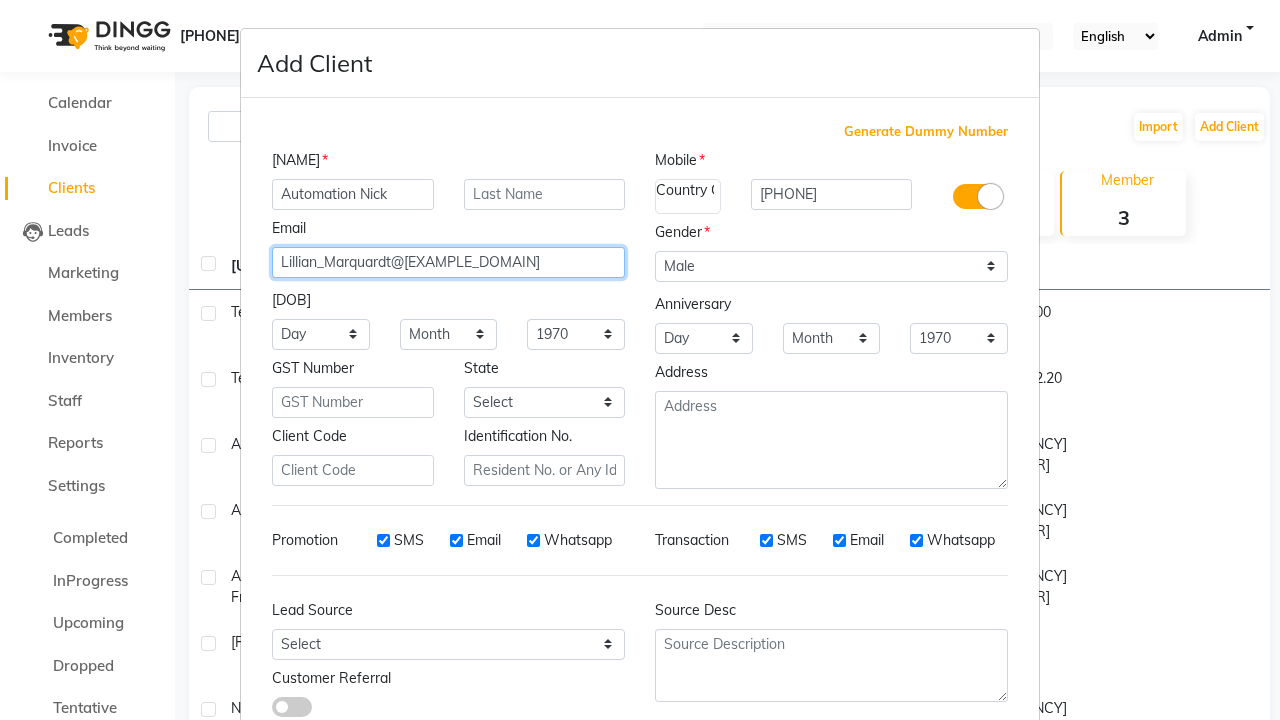 type on "Lillian_Marquardt@[EXAMPLE_DOMAIN]" 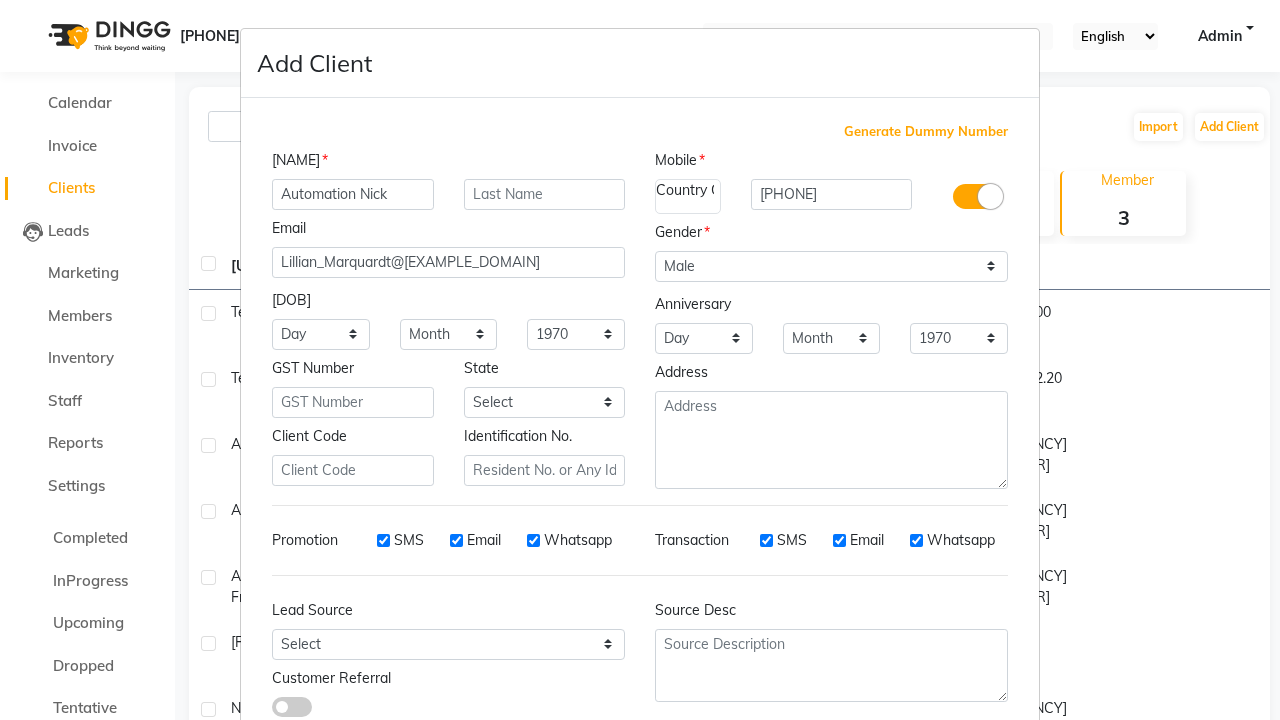 click on "Add" at bounding box center (910, 786) 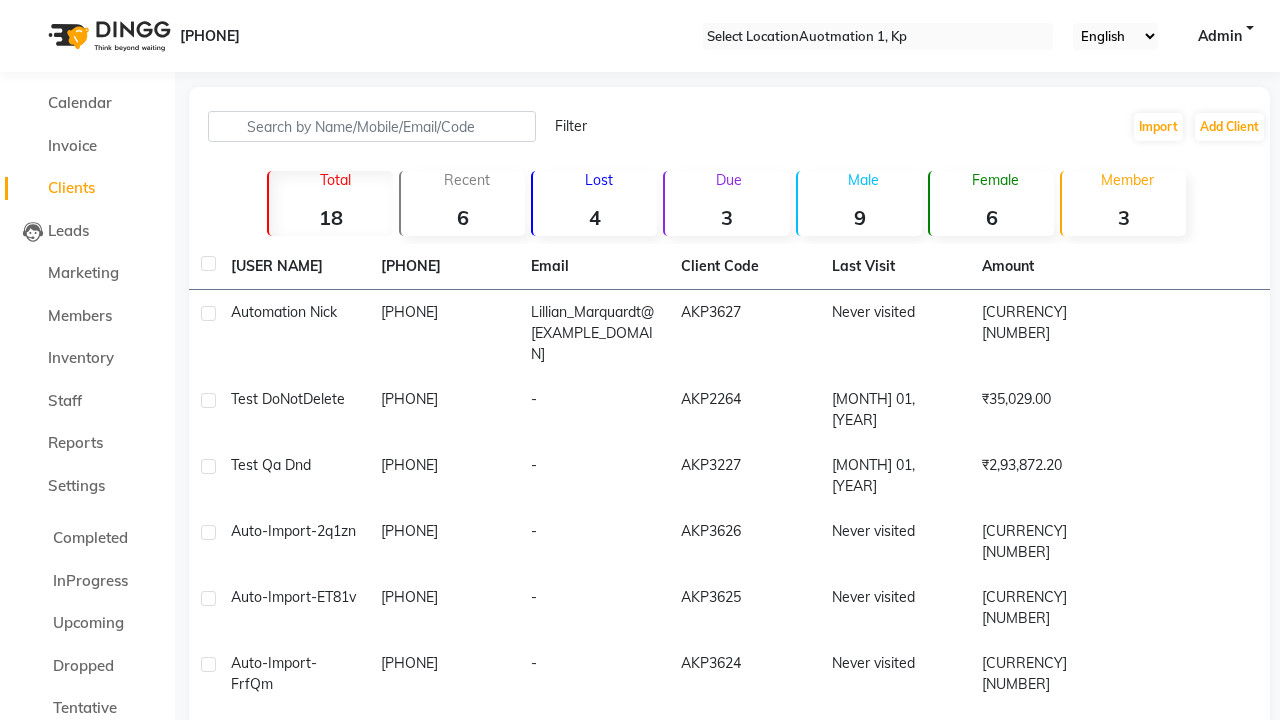 click on "Successfully created new user." at bounding box center [640, 1088] 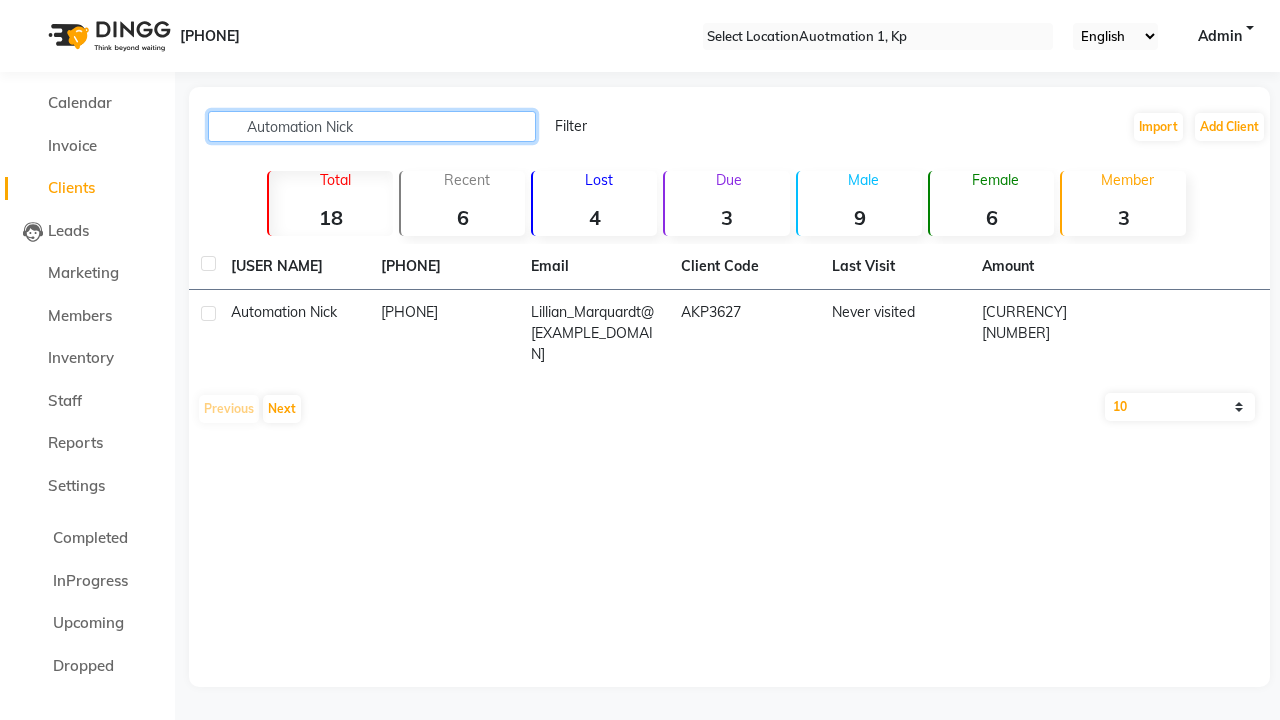 type on "Automation Nick" 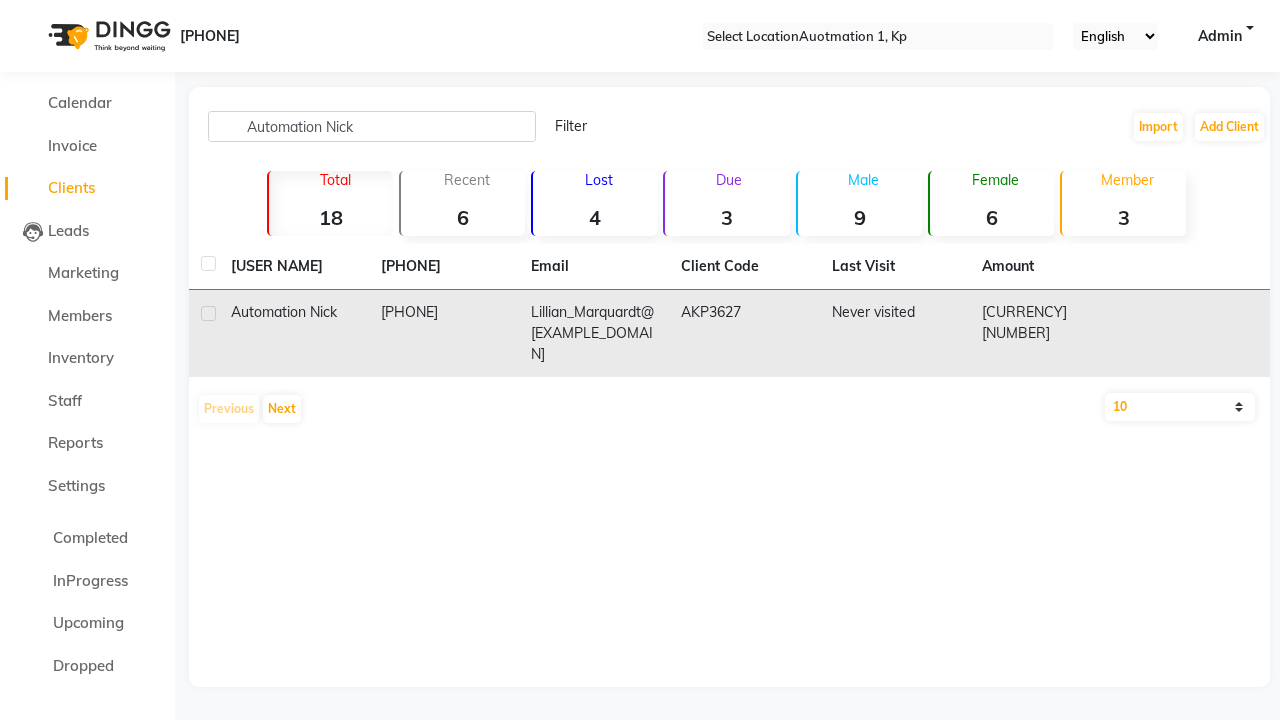 click on "AKP3627" at bounding box center [744, 333] 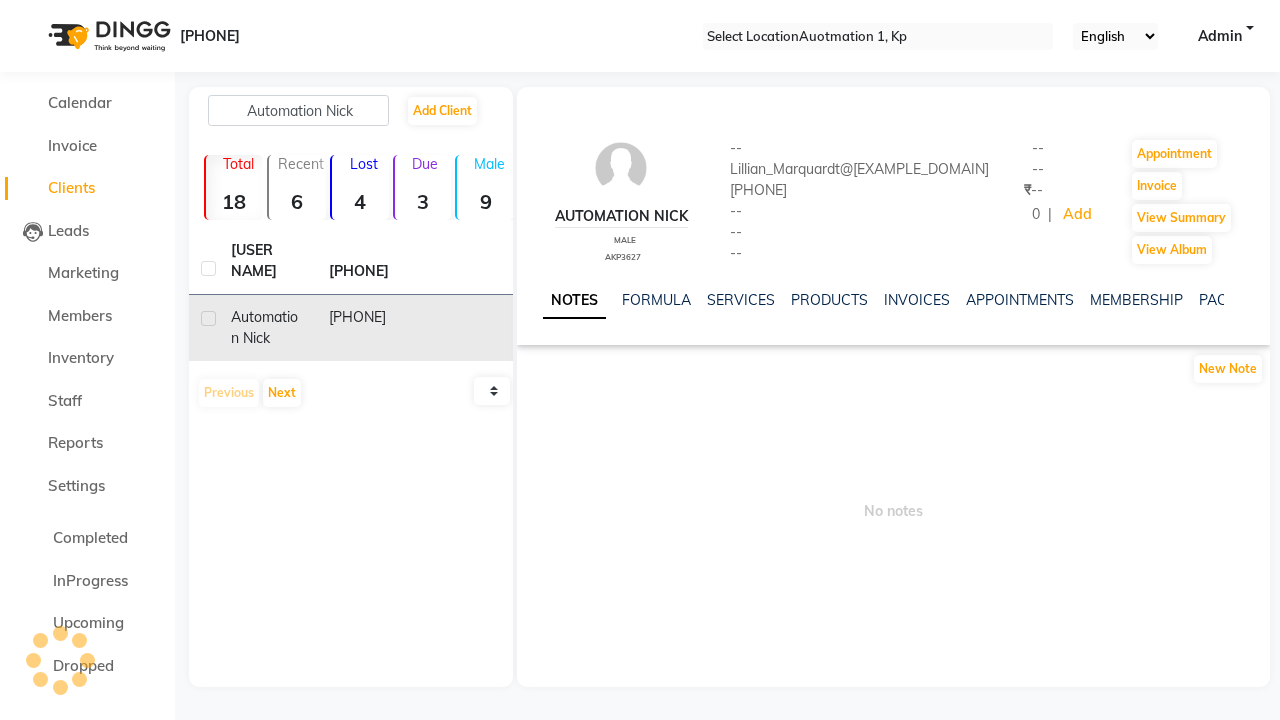 click at bounding box center [1262, 107] 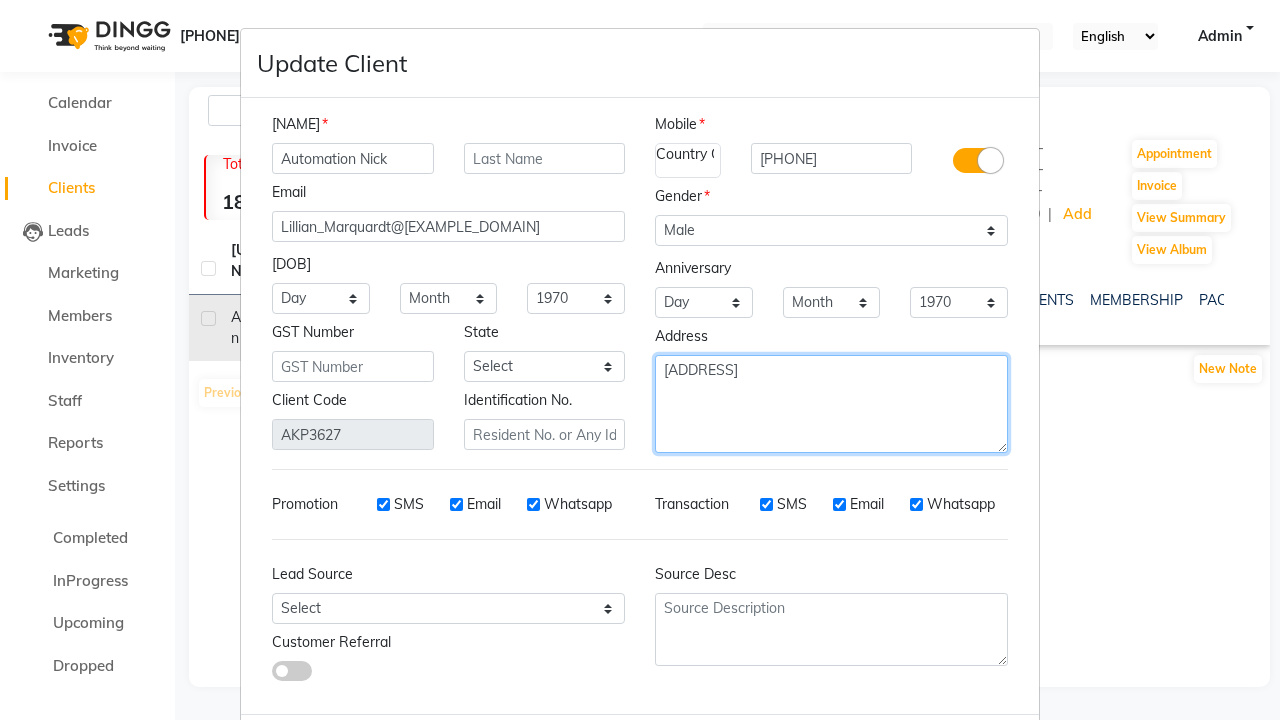 type on "[ADDRESS]" 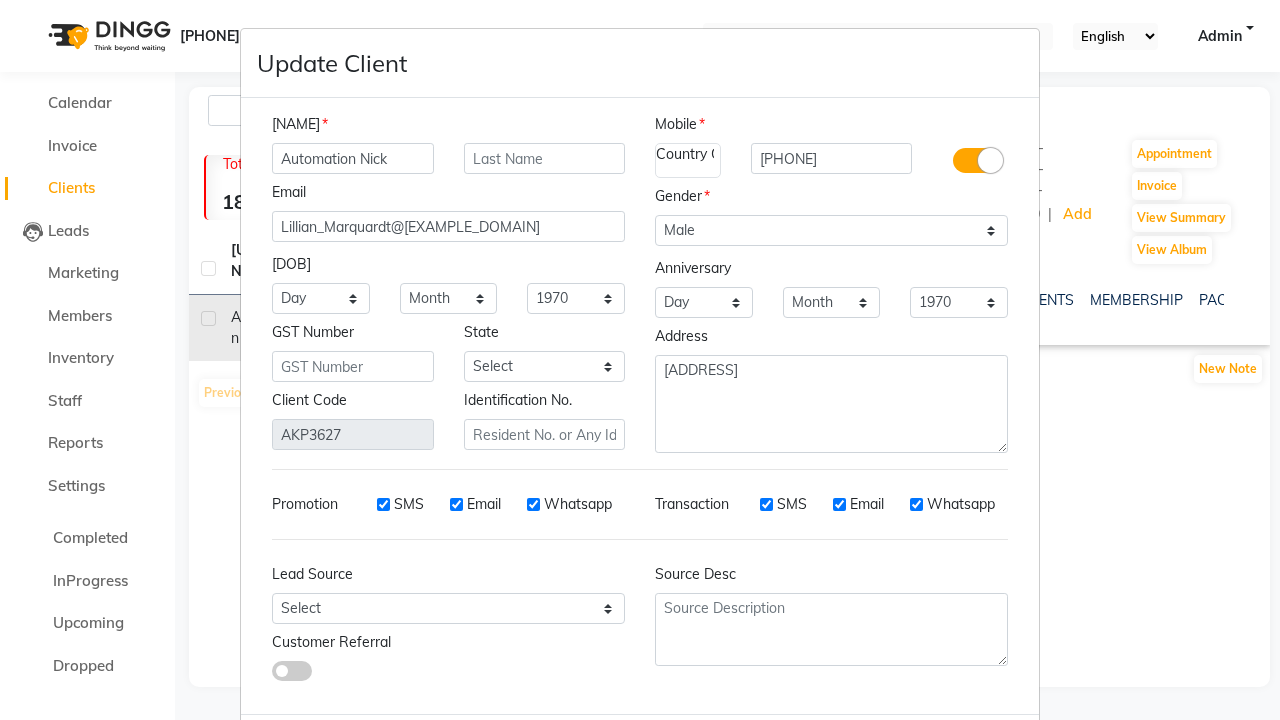 click on "Update" at bounding box center [897, 750] 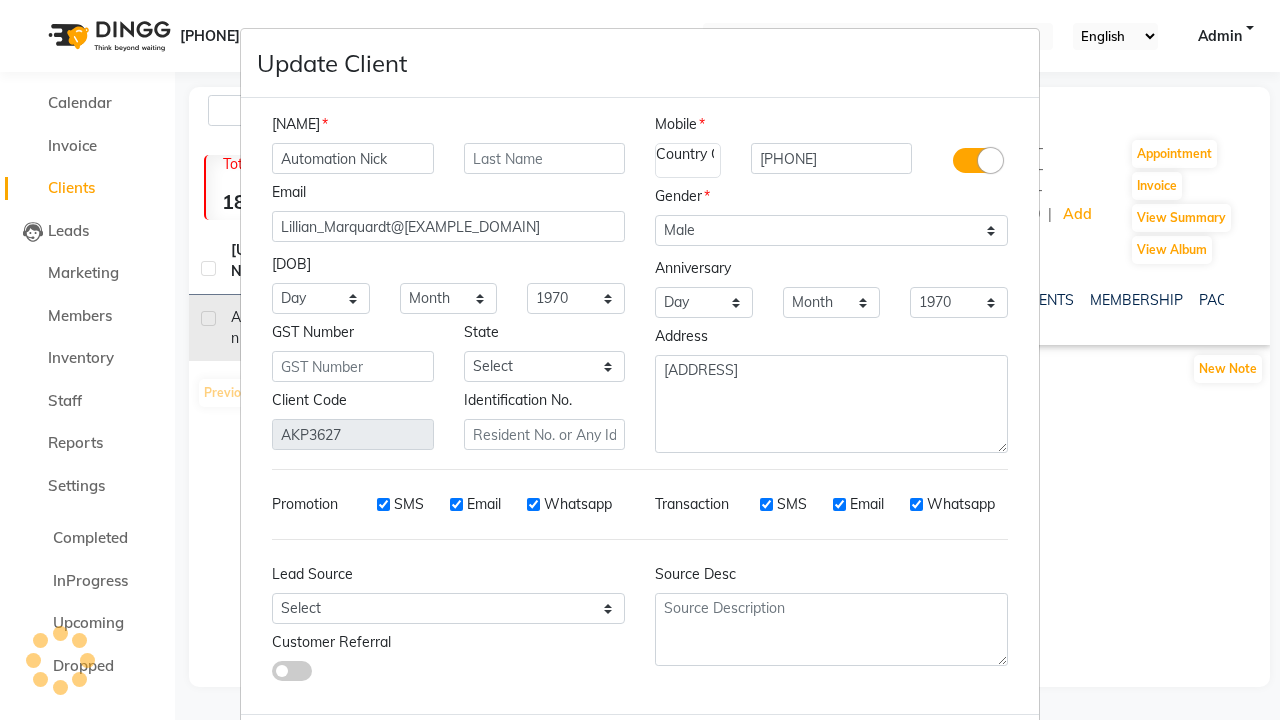 scroll, scrollTop: 43, scrollLeft: 0, axis: vertical 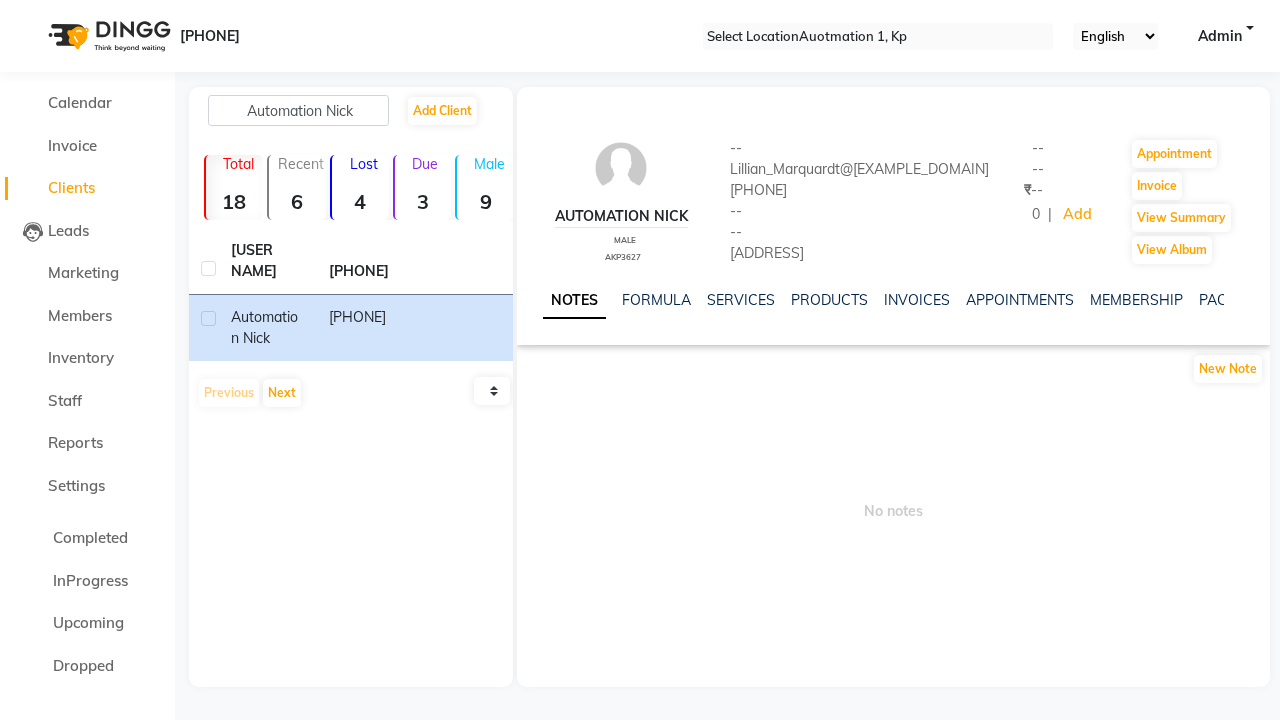 click on "user updated successfully" at bounding box center (640, 751) 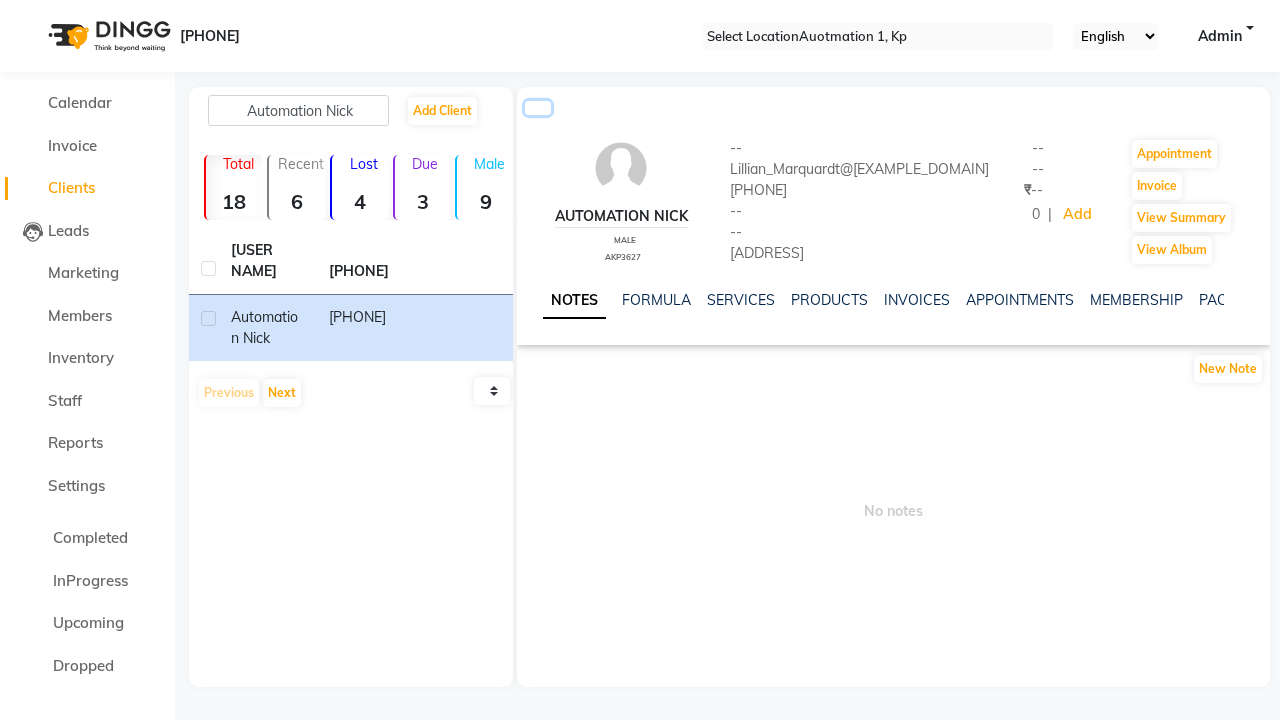 click at bounding box center (538, 108) 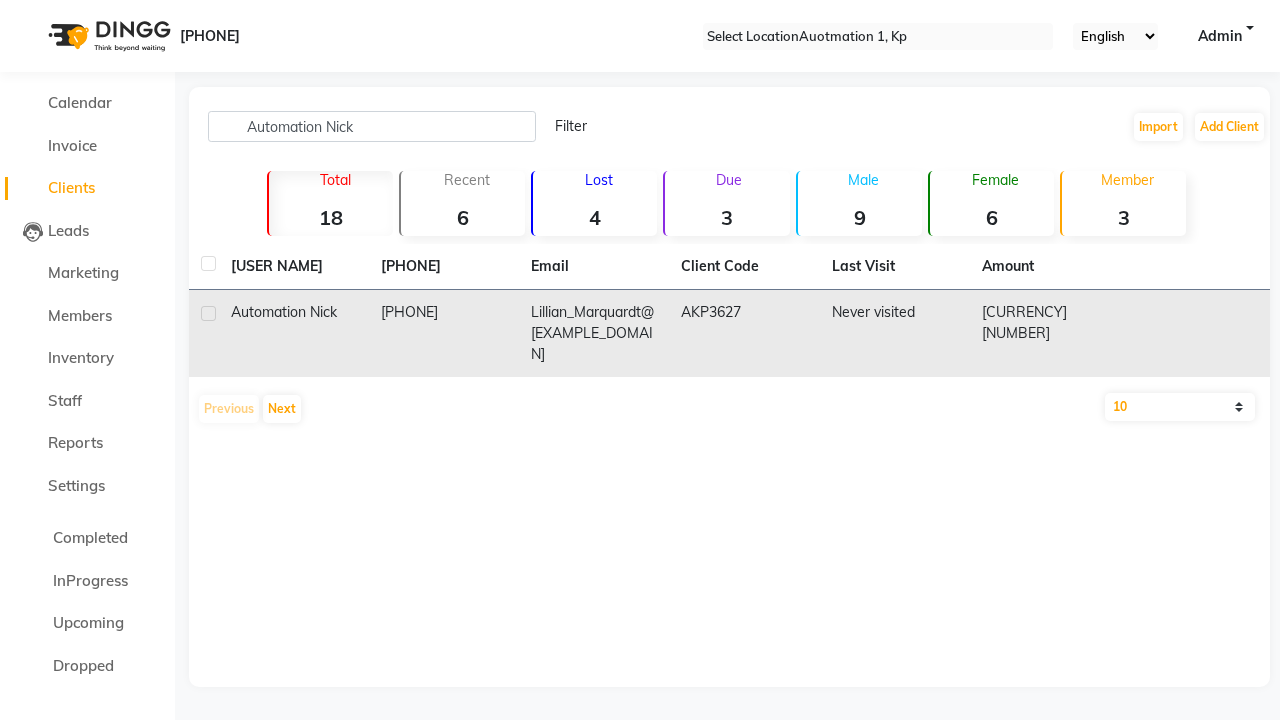 click at bounding box center [208, 313] 